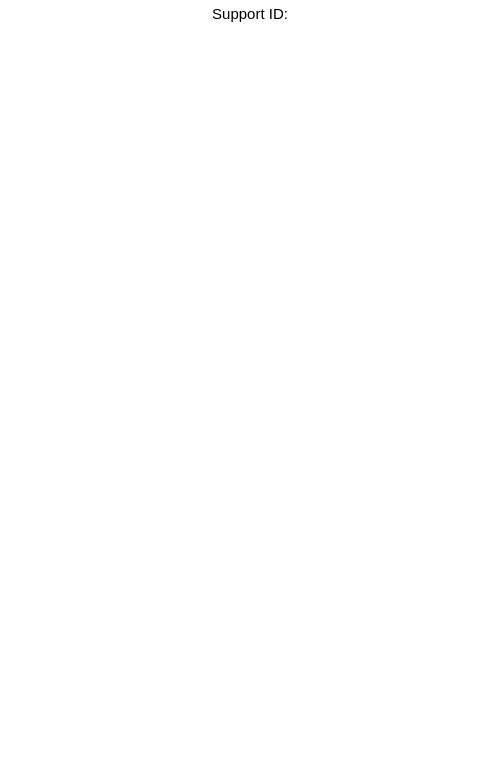 scroll, scrollTop: 0, scrollLeft: 0, axis: both 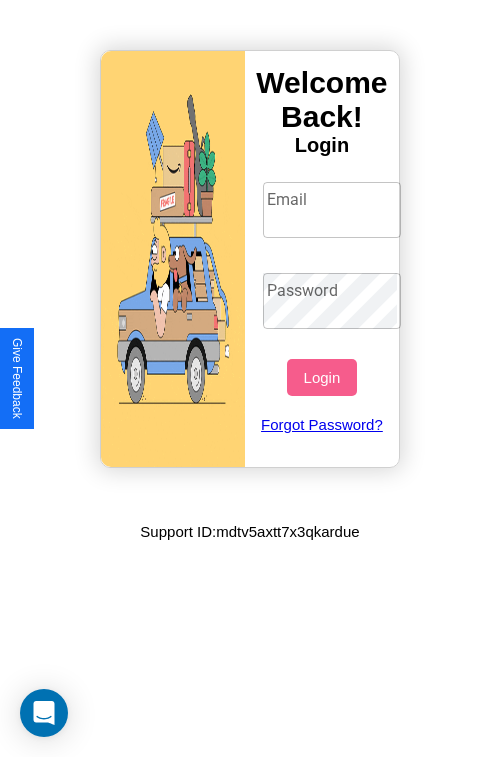 click on "Email" at bounding box center (332, 210) 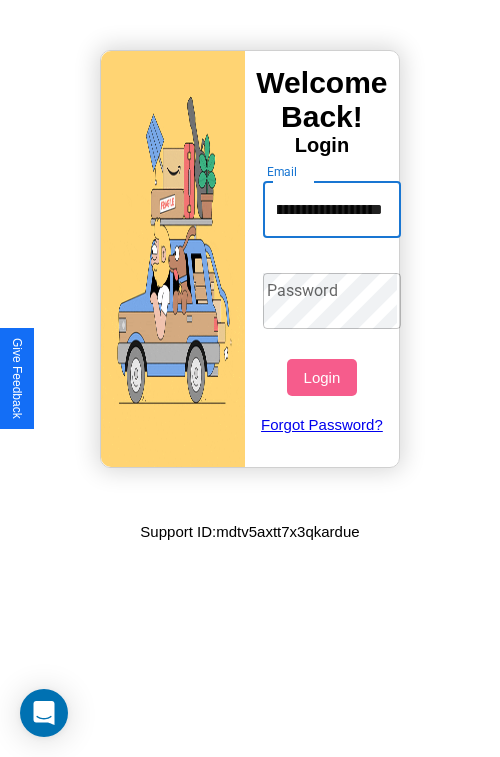 scroll, scrollTop: 0, scrollLeft: 77, axis: horizontal 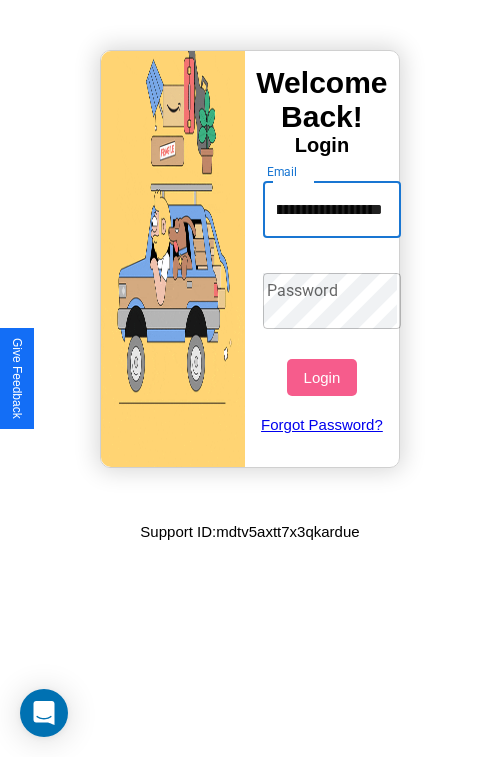 type on "**********" 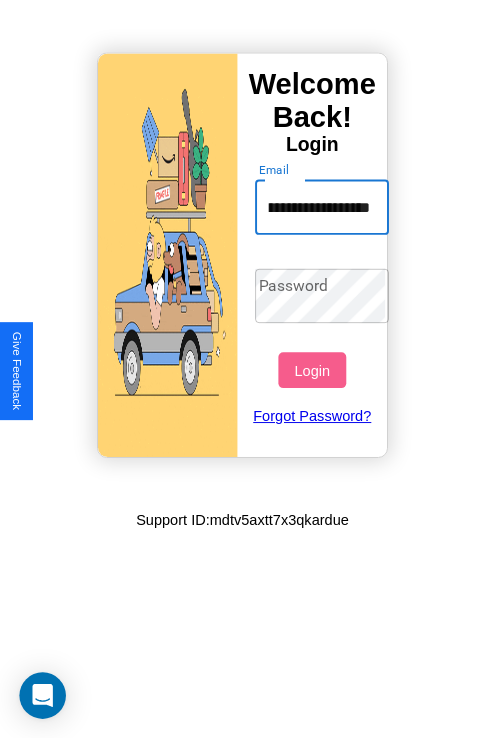 scroll, scrollTop: 0, scrollLeft: 0, axis: both 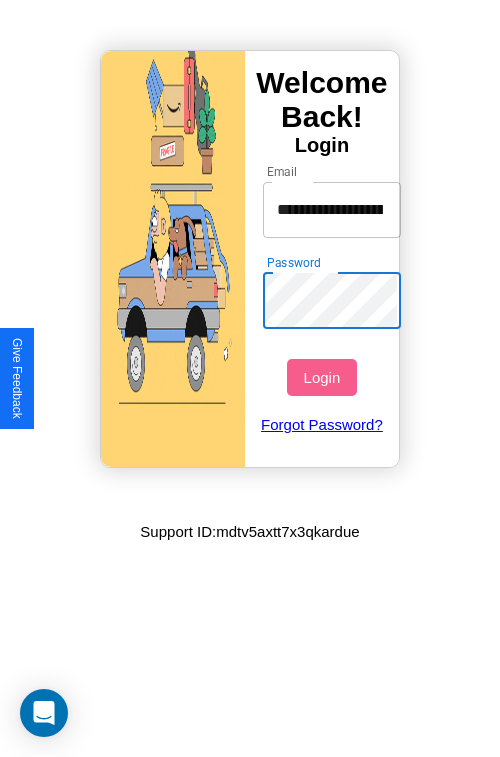 click on "Login" at bounding box center (321, 377) 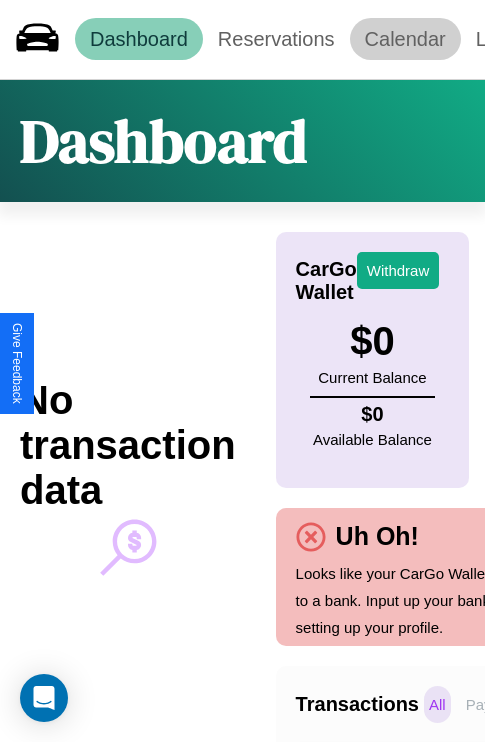 click on "Calendar" at bounding box center [405, 39] 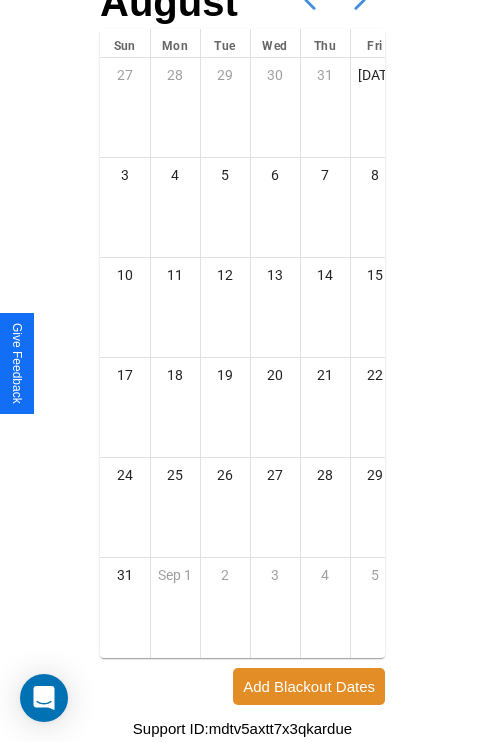 scroll, scrollTop: 242, scrollLeft: 0, axis: vertical 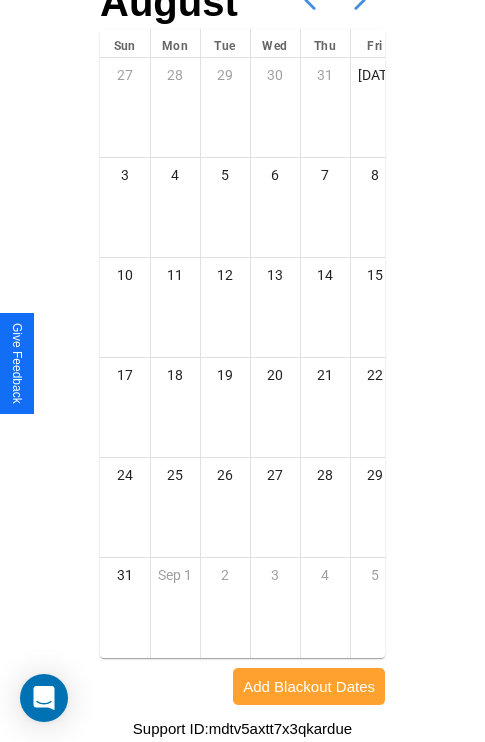 click on "Add Blackout Dates" at bounding box center [309, 686] 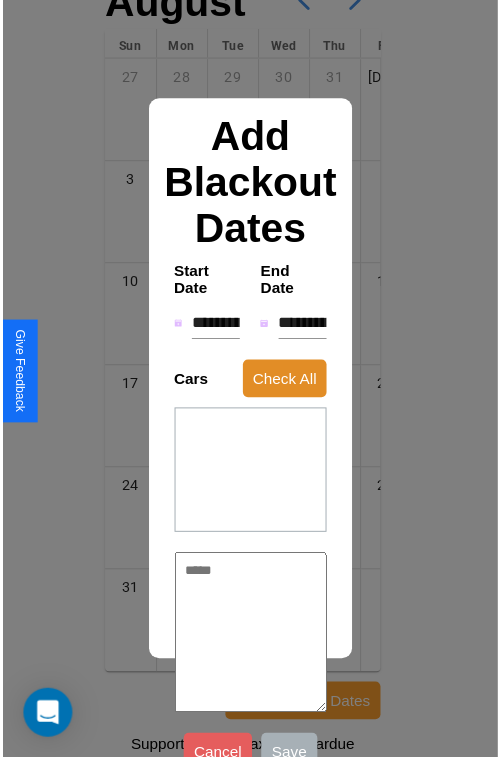 scroll, scrollTop: 227, scrollLeft: 0, axis: vertical 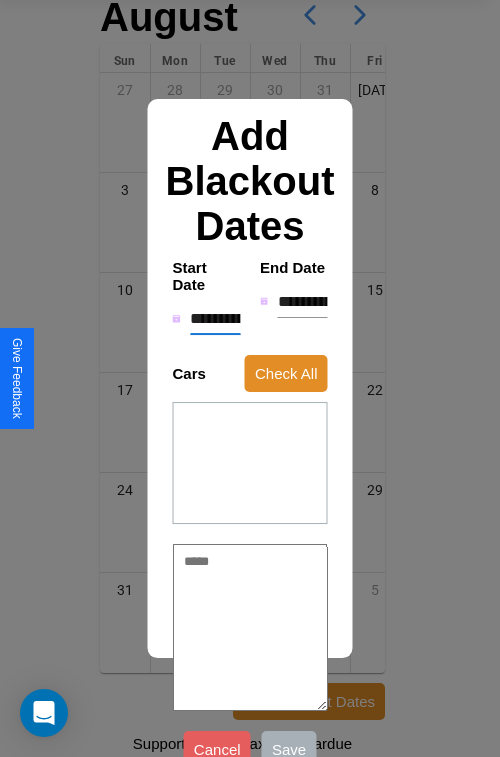 click on "**********" at bounding box center [215, 319] 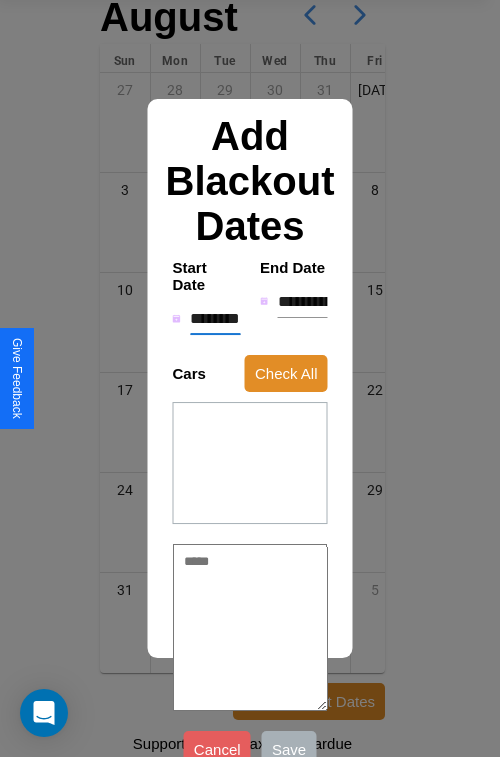 type on "*" 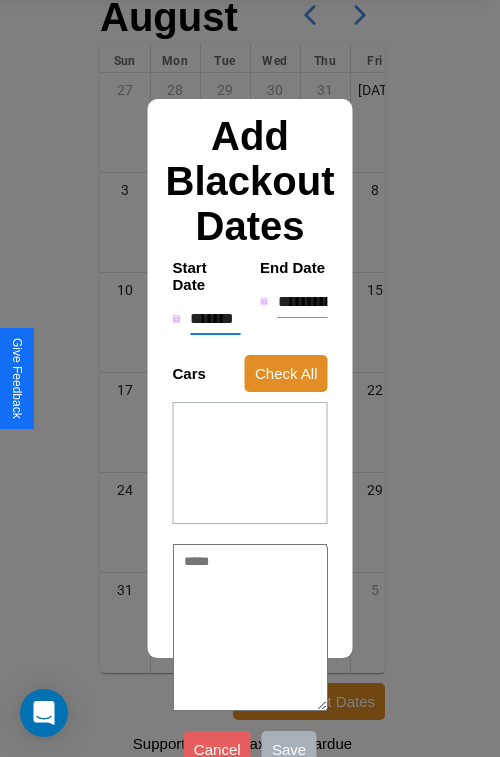 type on "*" 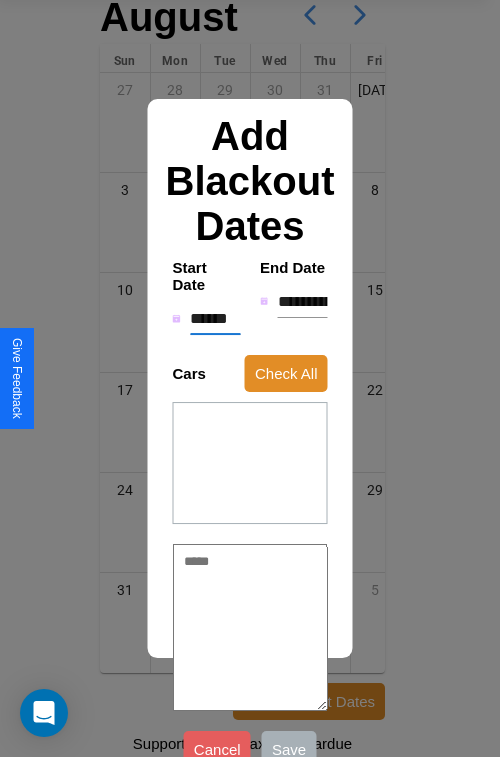 type on "*" 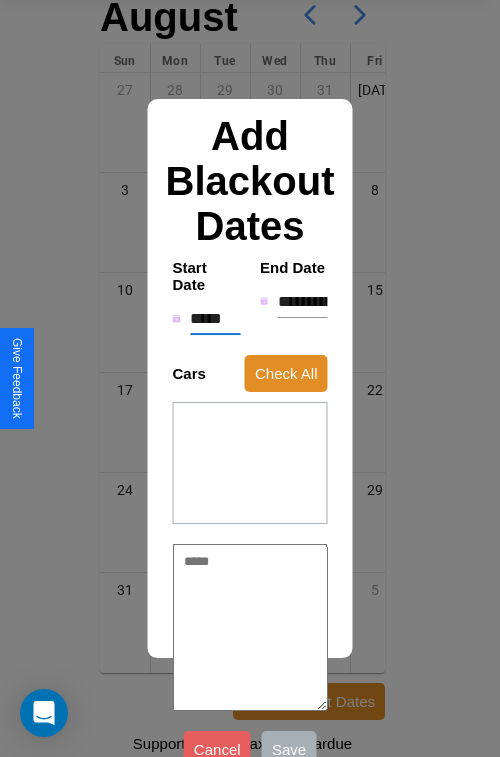 type on "*" 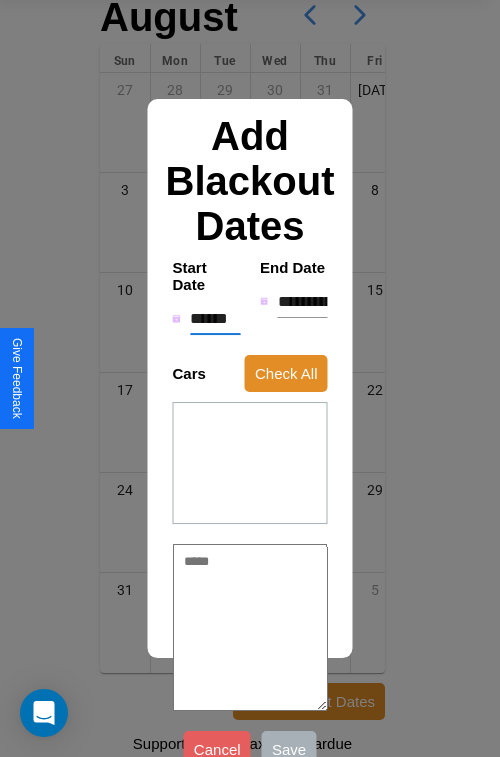 type on "*" 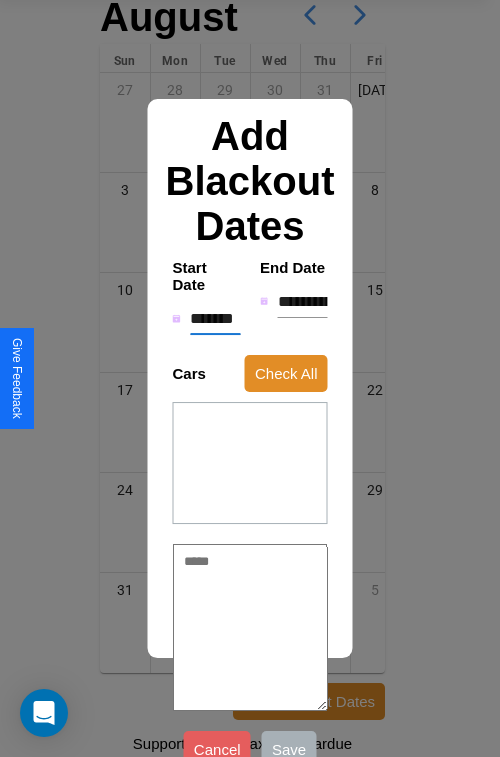 type on "*" 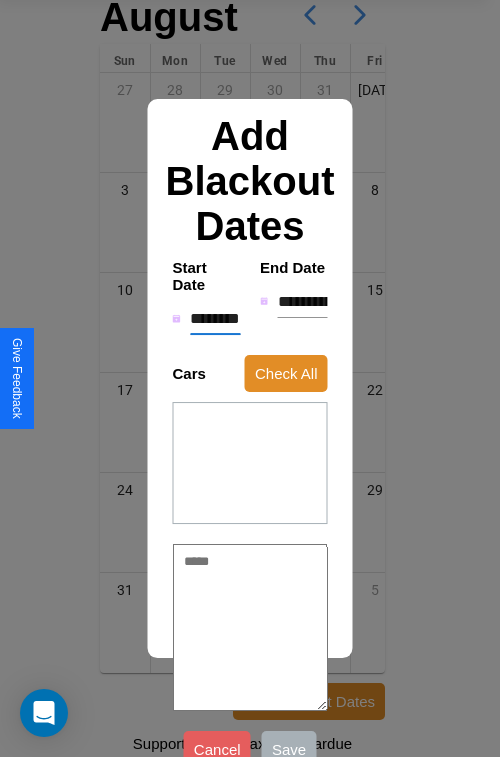 type on "*" 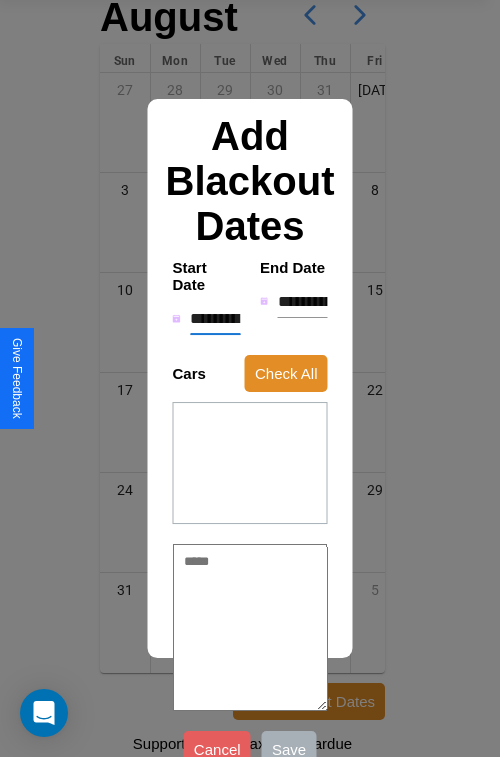 type on "*" 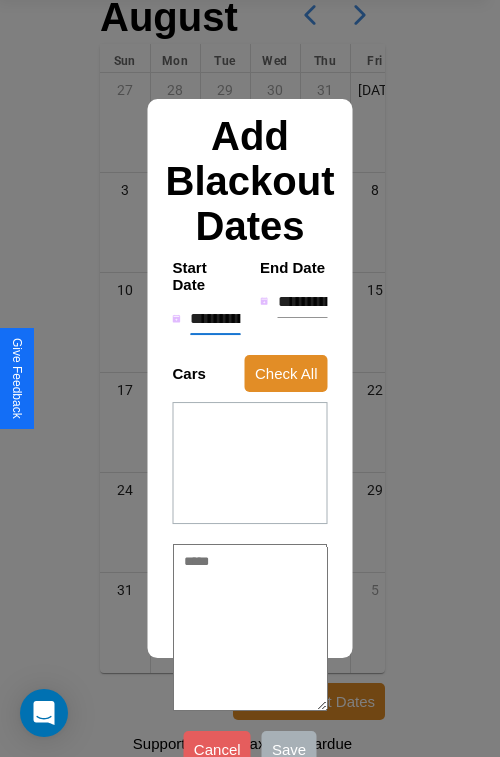 type on "*" 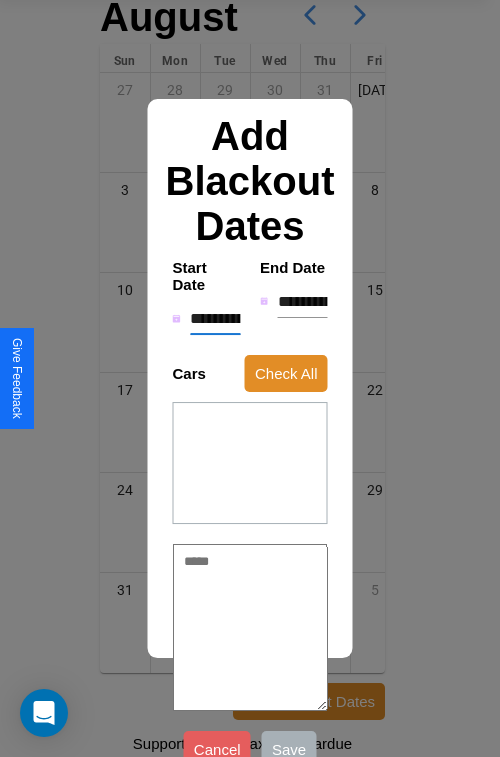 type on "*" 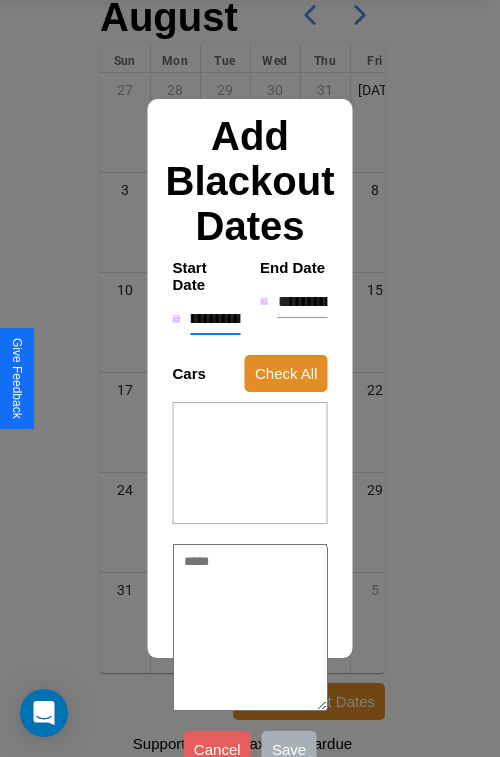type on "**********" 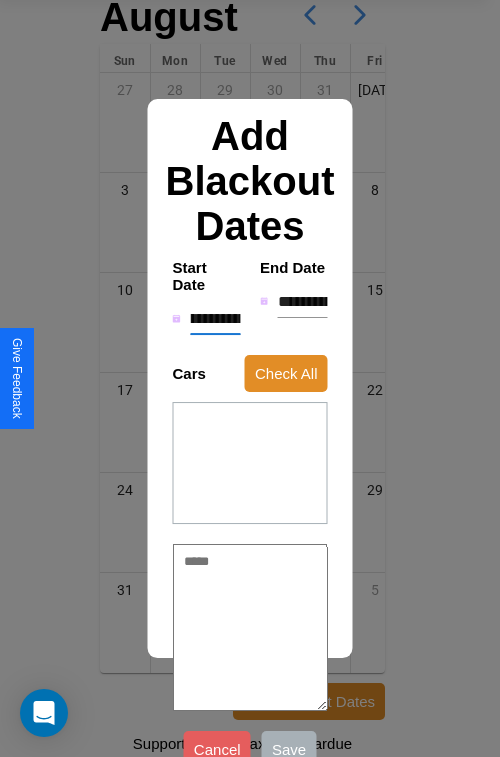 type on "*" 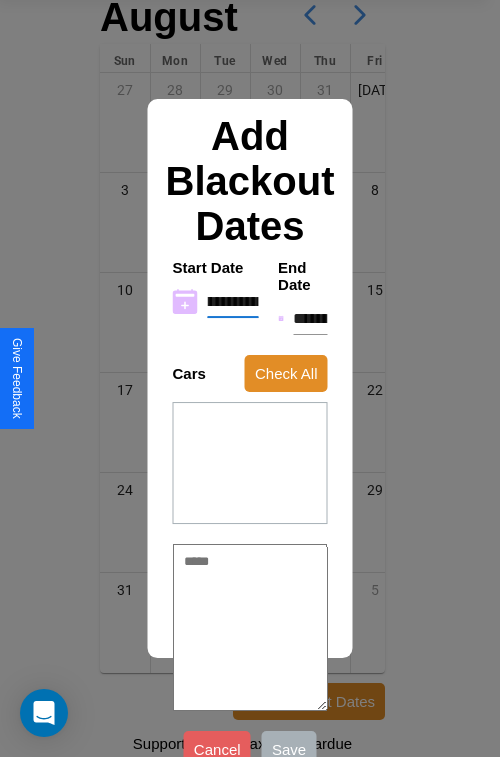 type on "**********" 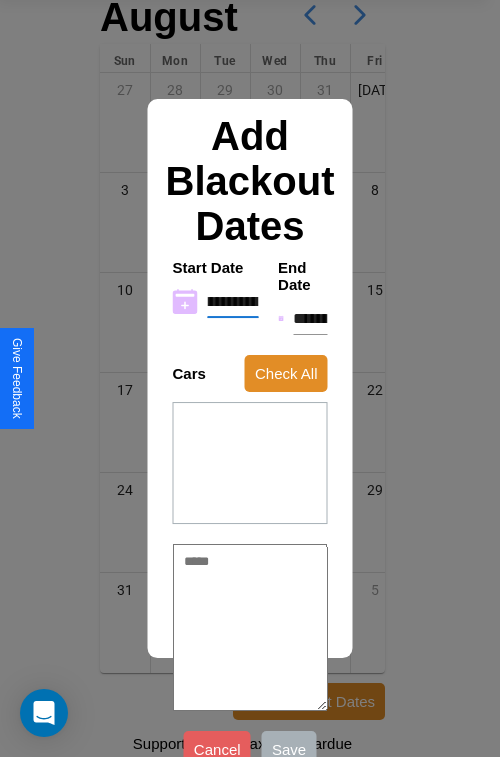type on "**********" 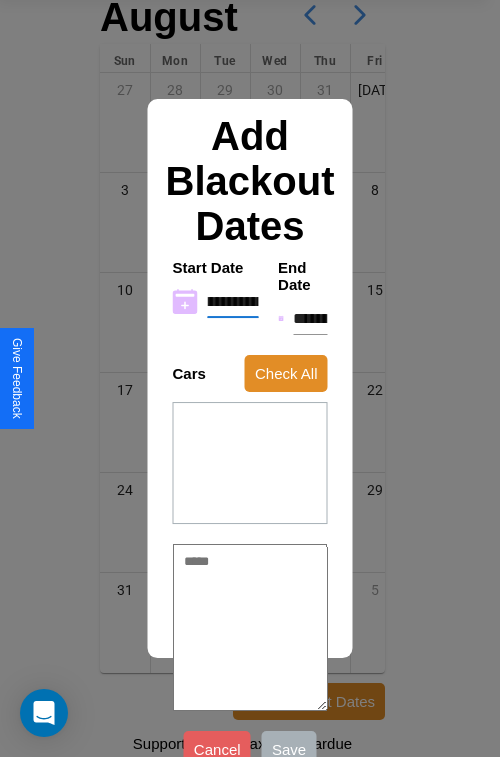 type on "*" 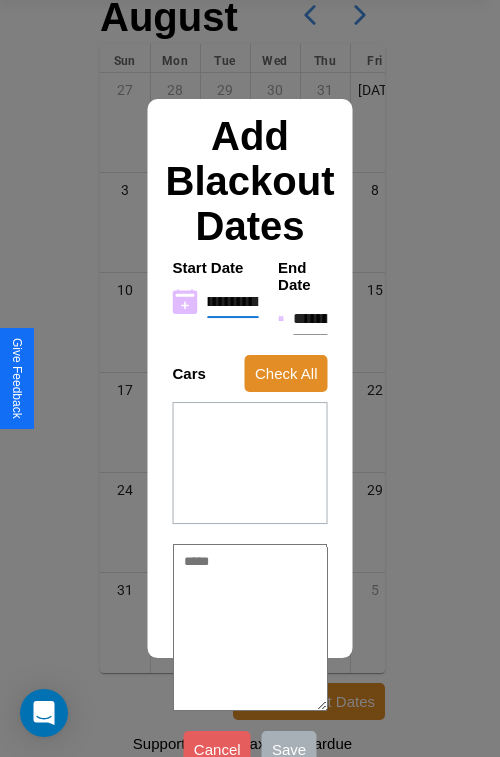 type on "**********" 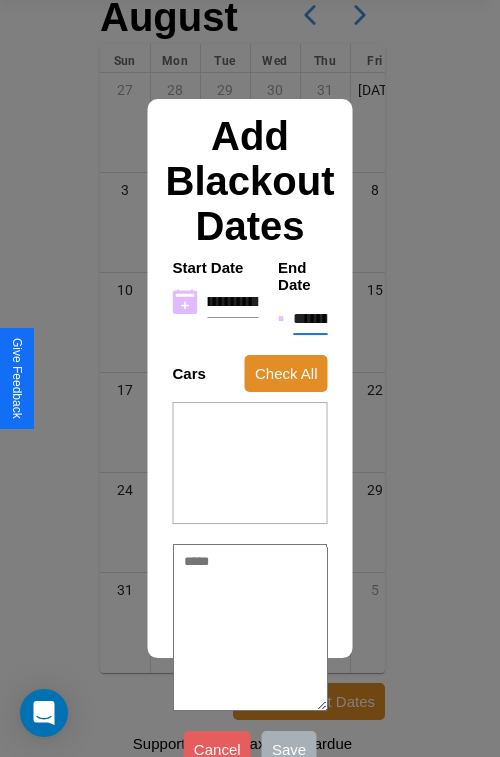 scroll, scrollTop: 0, scrollLeft: 0, axis: both 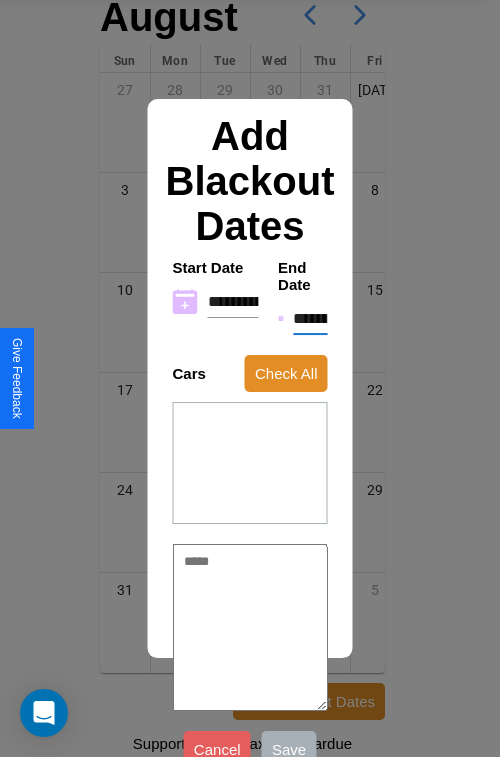 click on "**********" at bounding box center [310, 319] 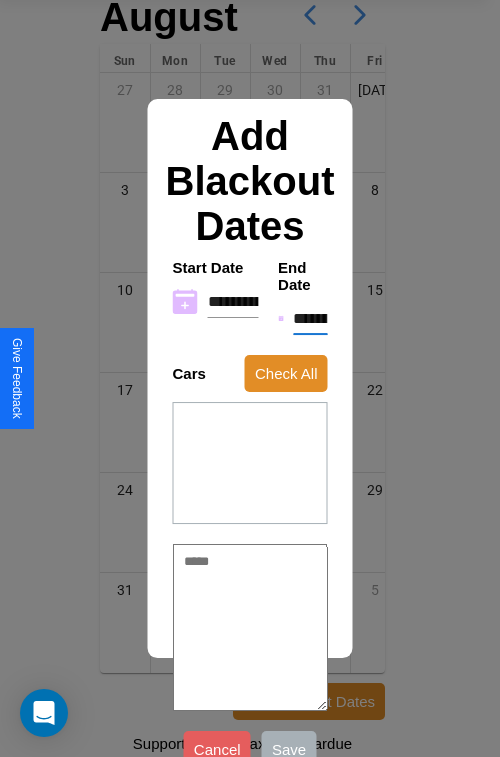 type on "*" 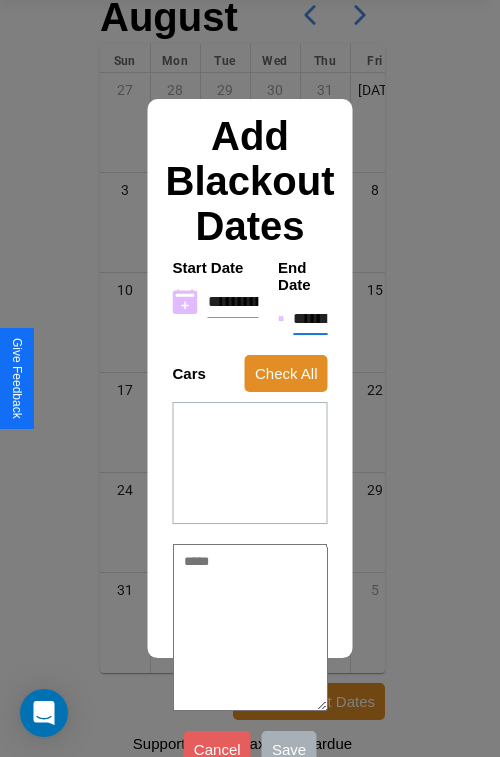 type on "*" 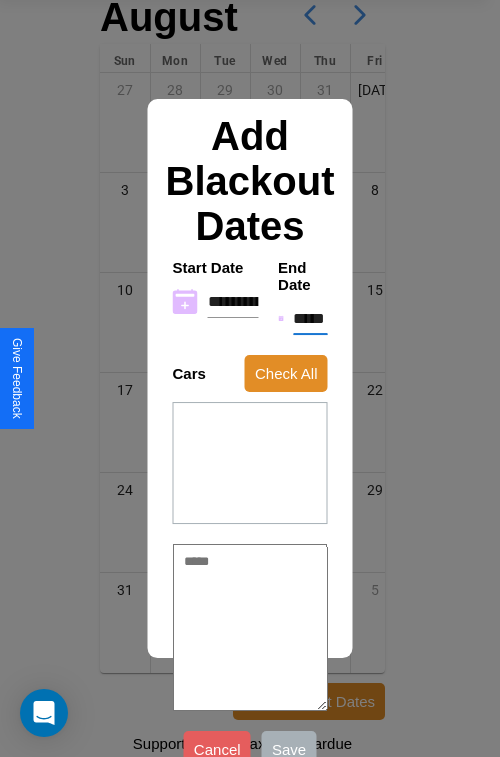 type on "*" 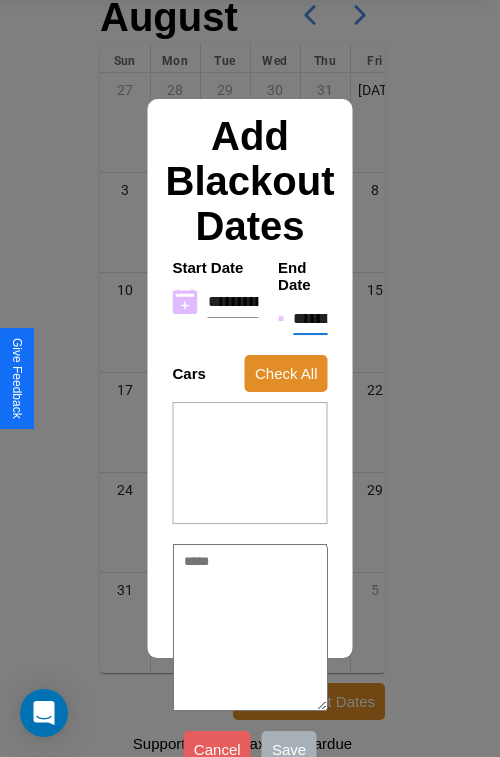 type on "*" 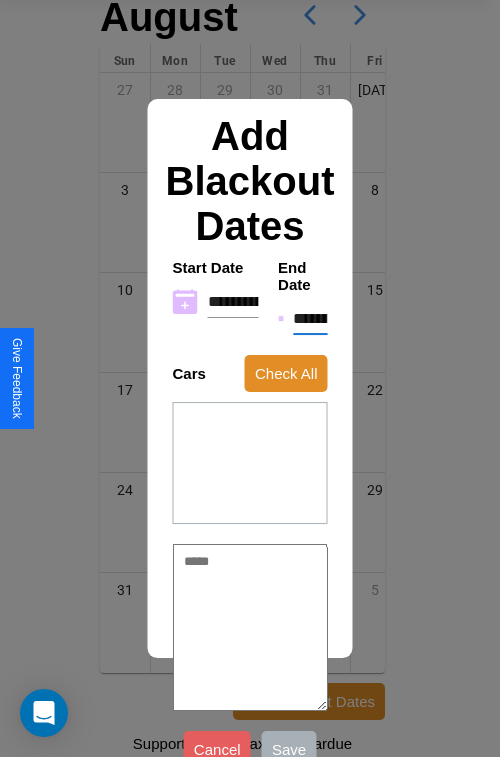 type on "*" 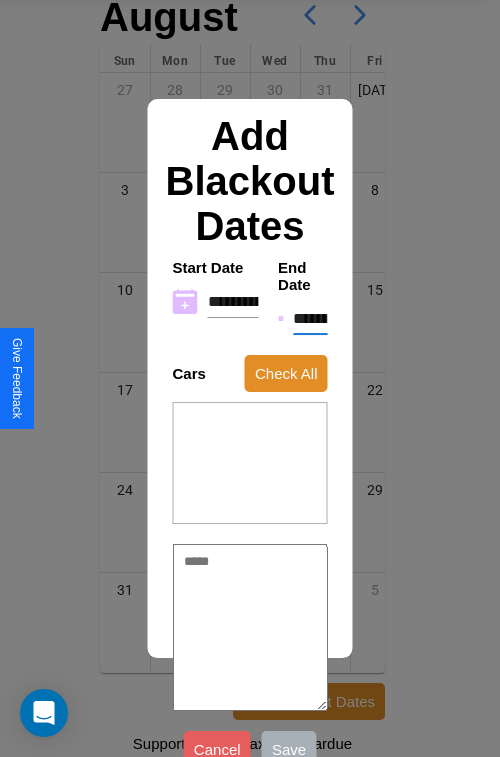 type on "*" 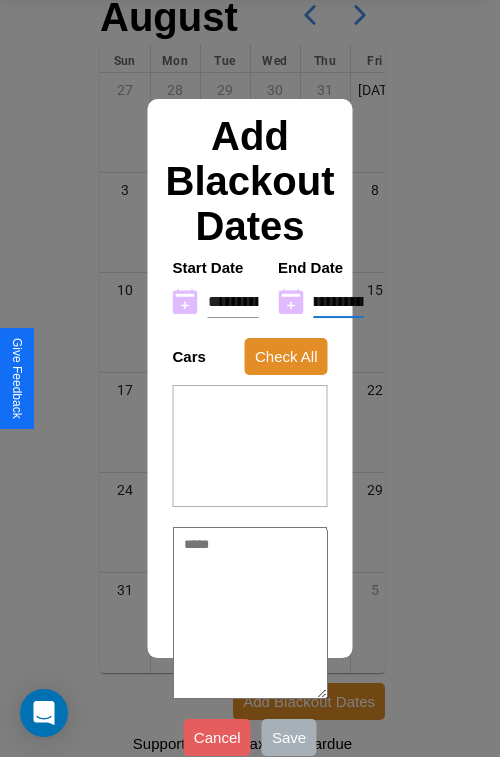 type on "**********" 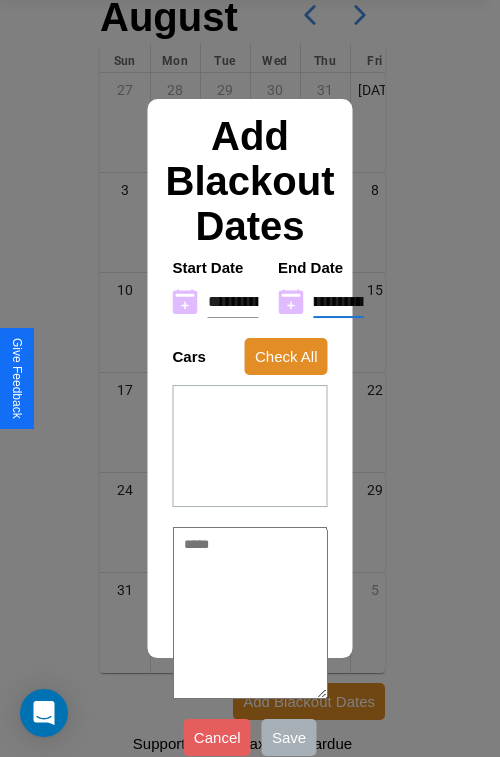 type on "*" 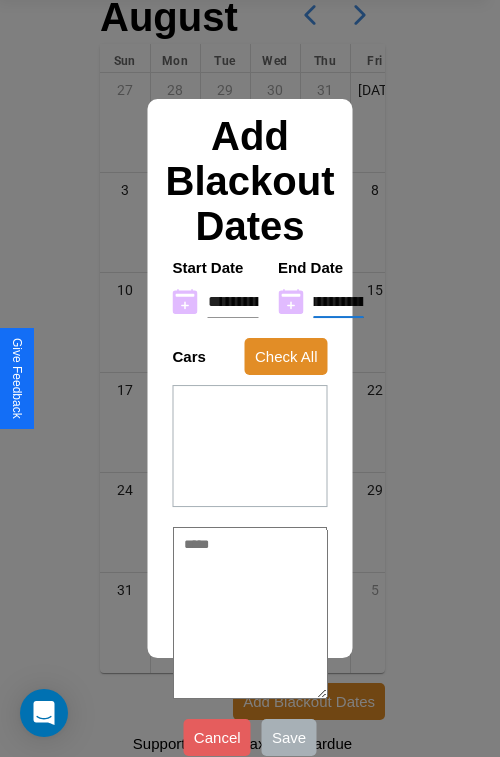 type on "**********" 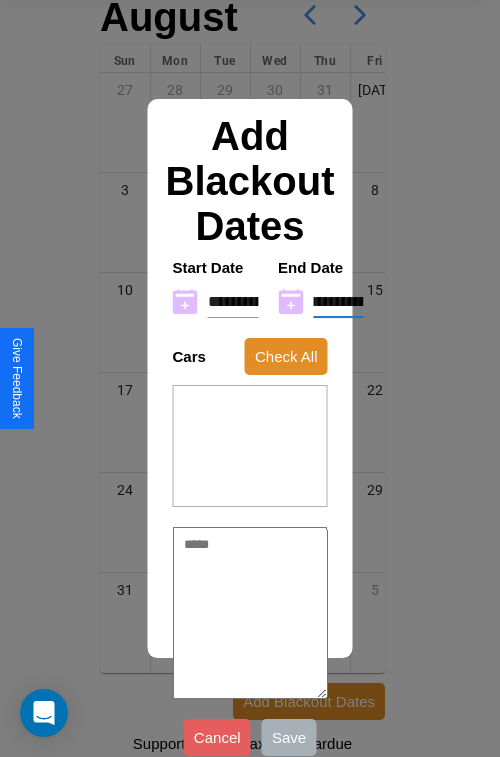 type on "*" 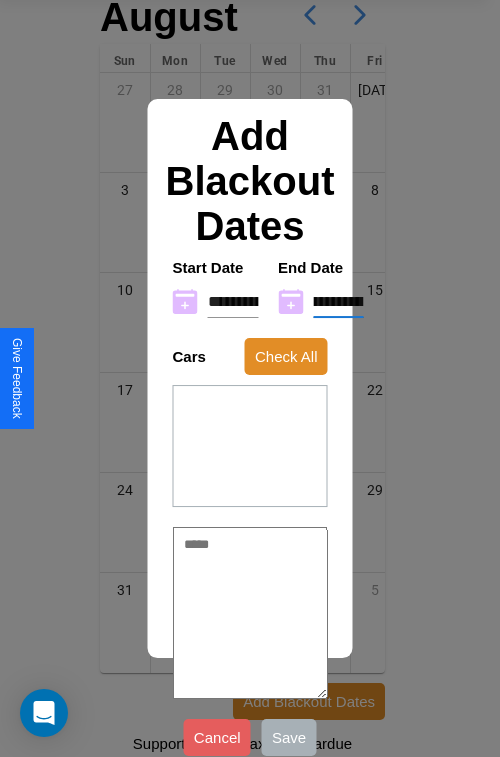 type on "**********" 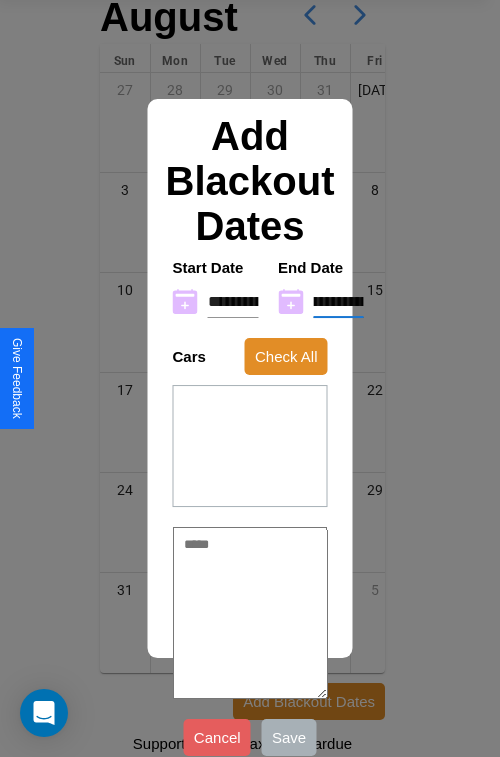 type on "*" 